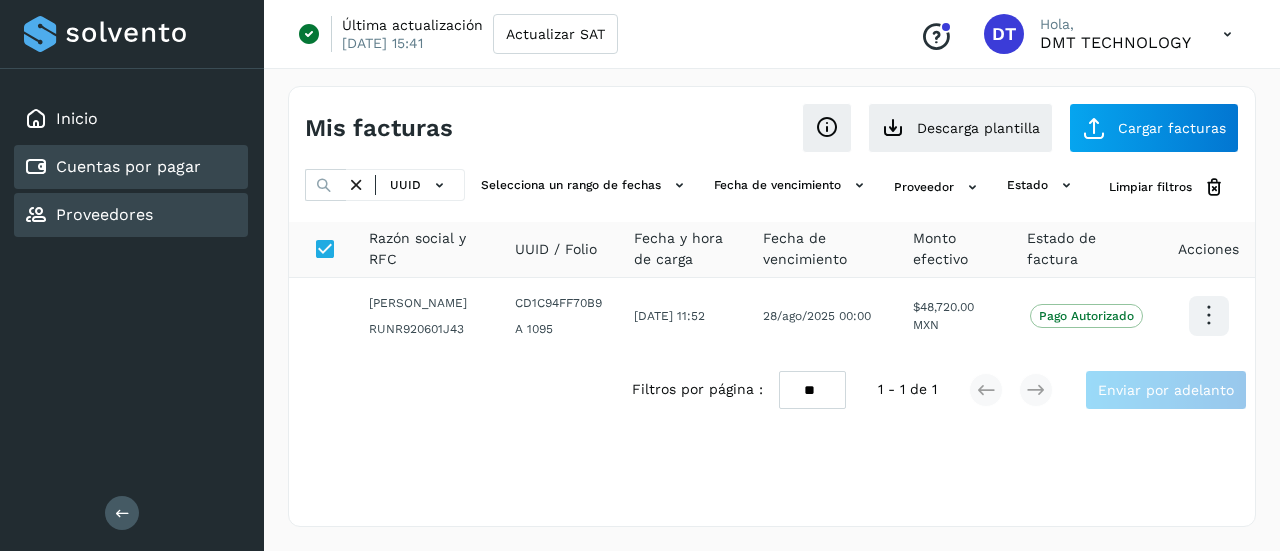 scroll, scrollTop: 0, scrollLeft: 0, axis: both 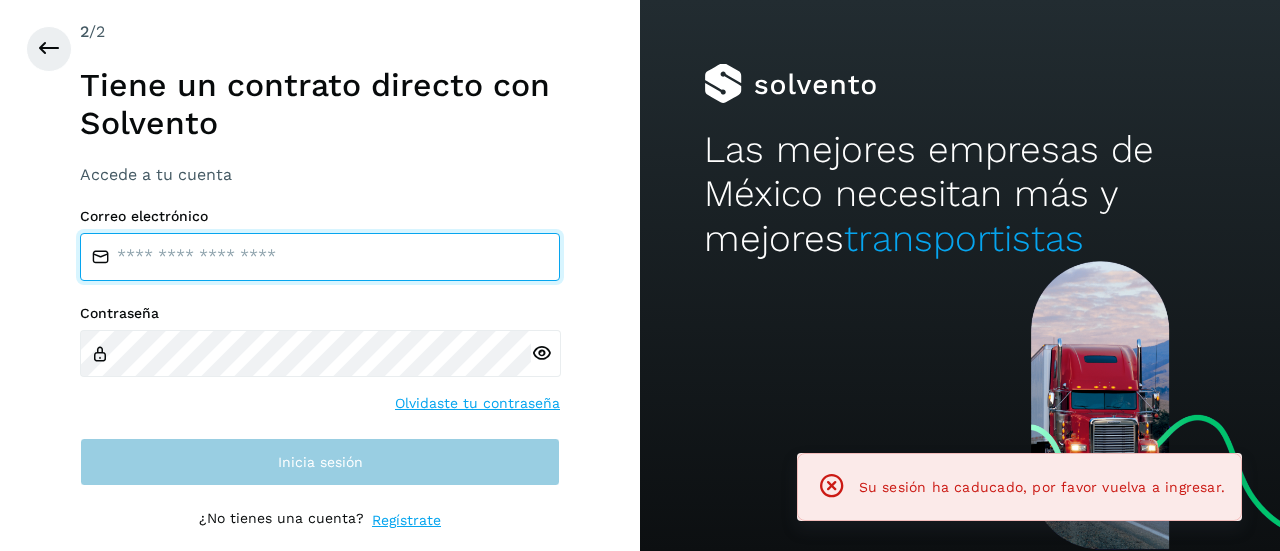 type on "**********" 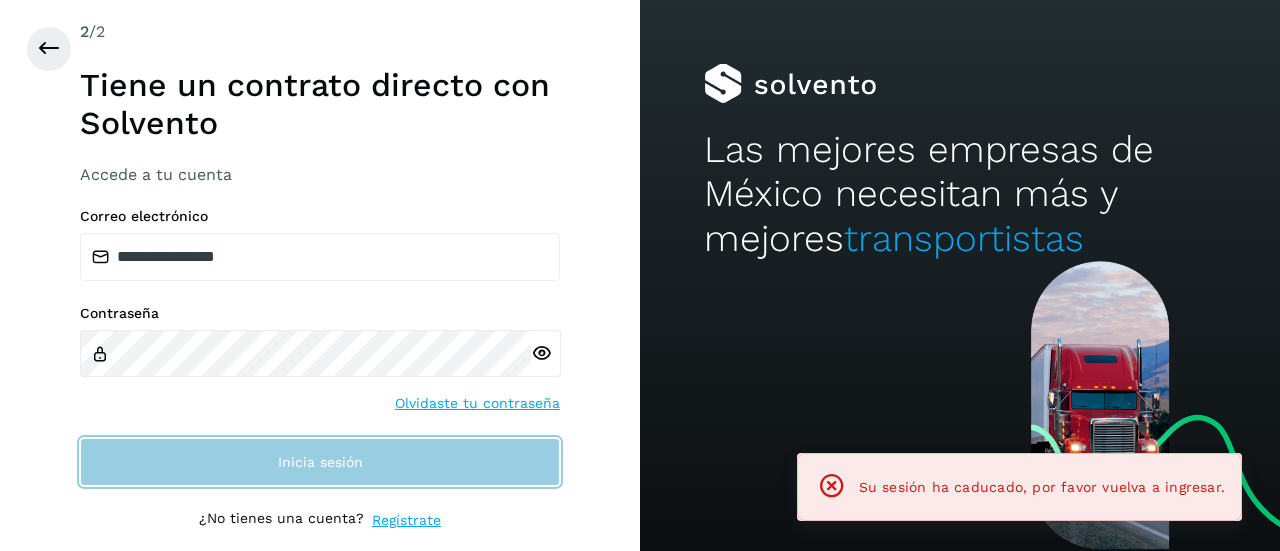 click on "Inicia sesión" at bounding box center (320, 462) 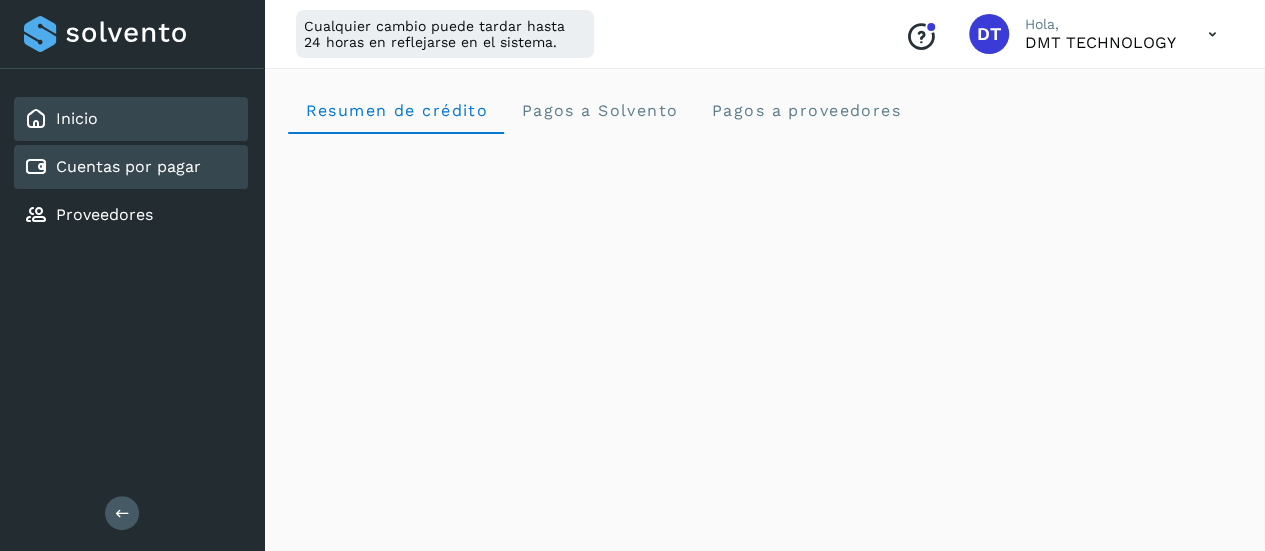 click on "Cuentas por pagar" at bounding box center (128, 166) 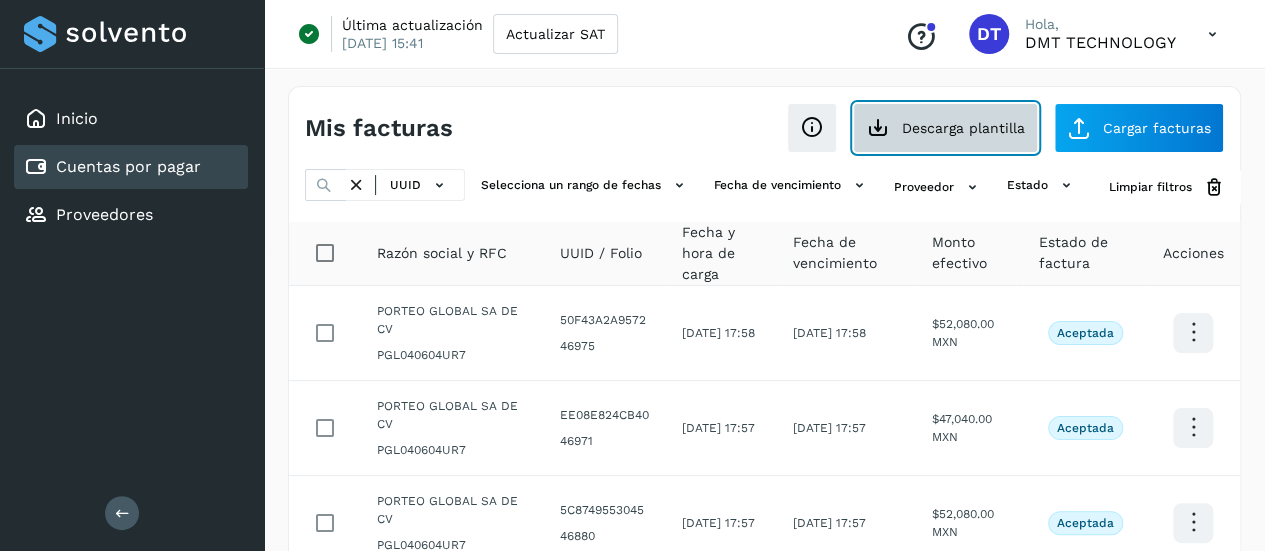 click on "Descarga plantilla" 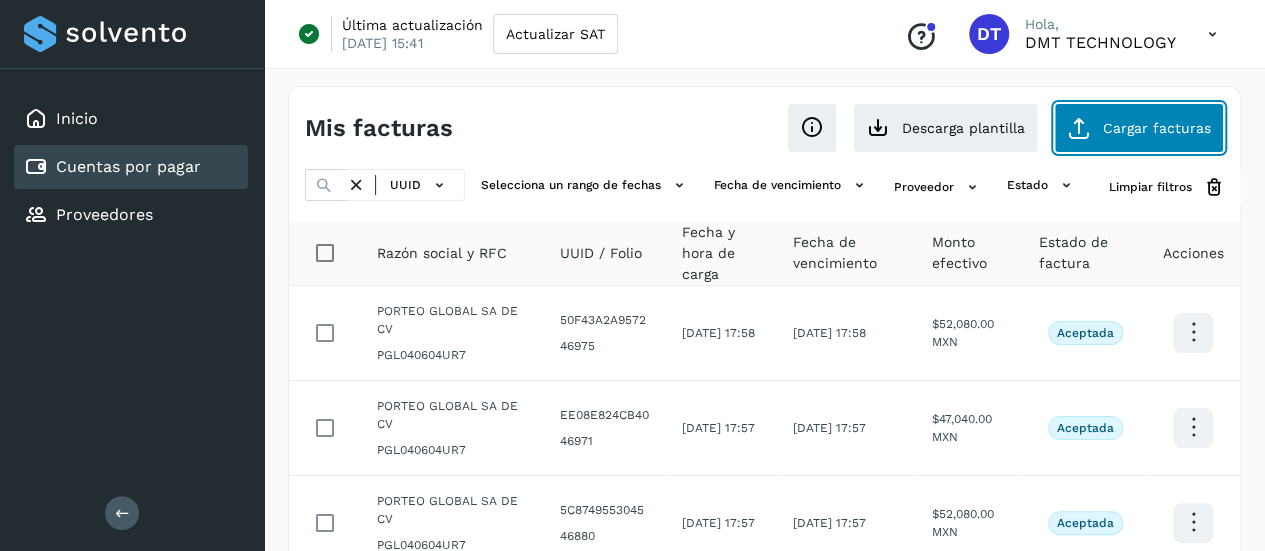 click on "Cargar facturas" 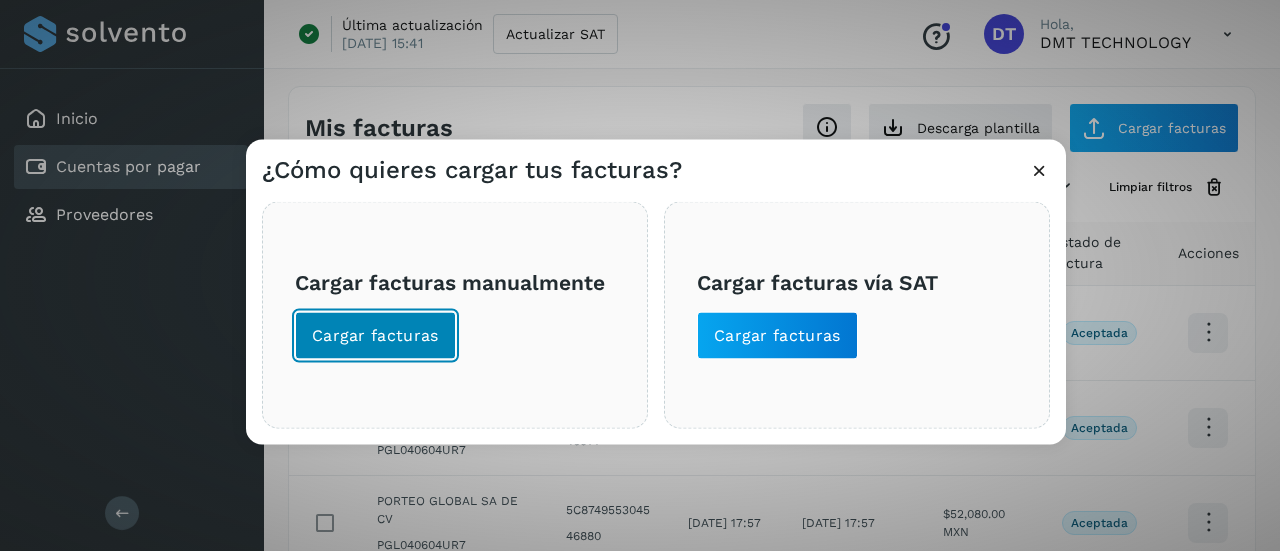 click on "Cargar facturas" at bounding box center [375, 335] 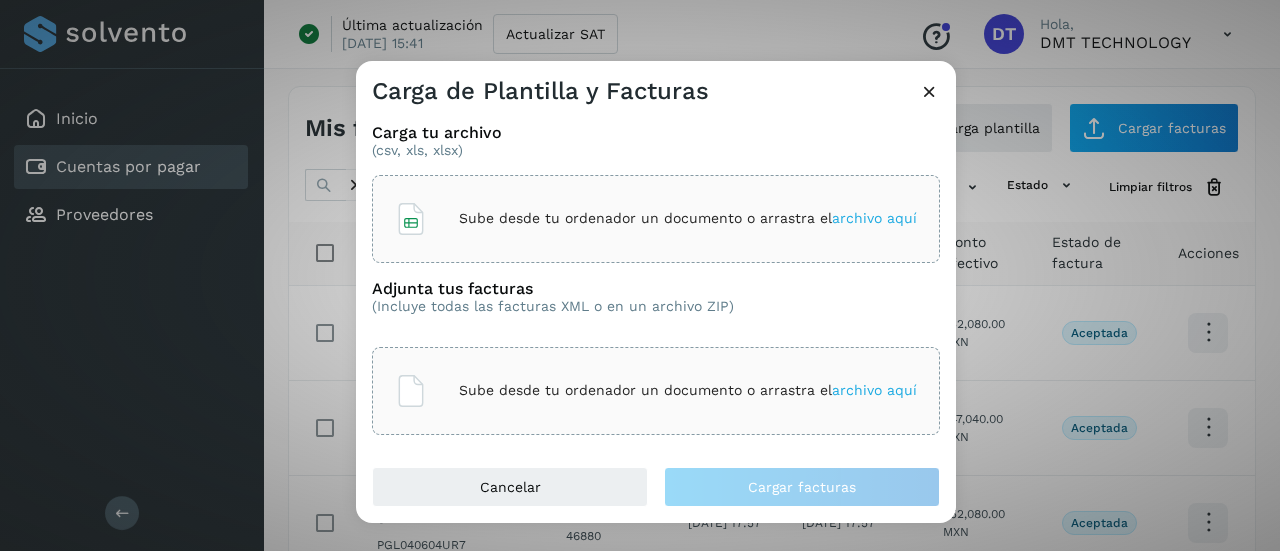 click on "Sube desde tu ordenador un documento o arrastra el  archivo aquí" at bounding box center (656, 219) 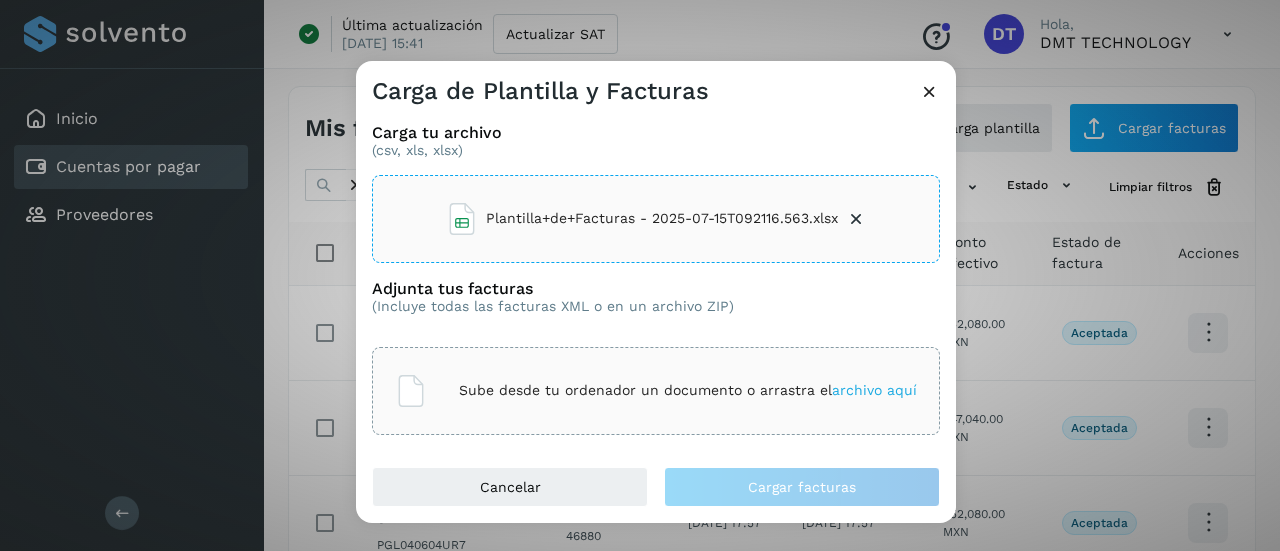 click on "Sube desde tu ordenador un documento o arrastra el  archivo aquí" at bounding box center (688, 390) 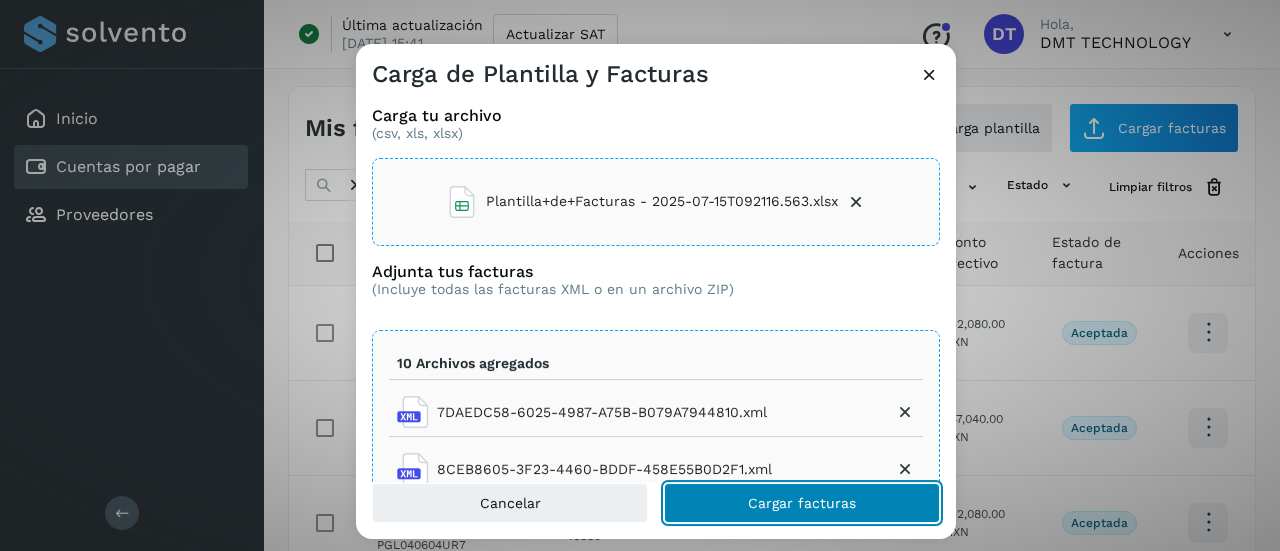 click on "Cargar facturas" 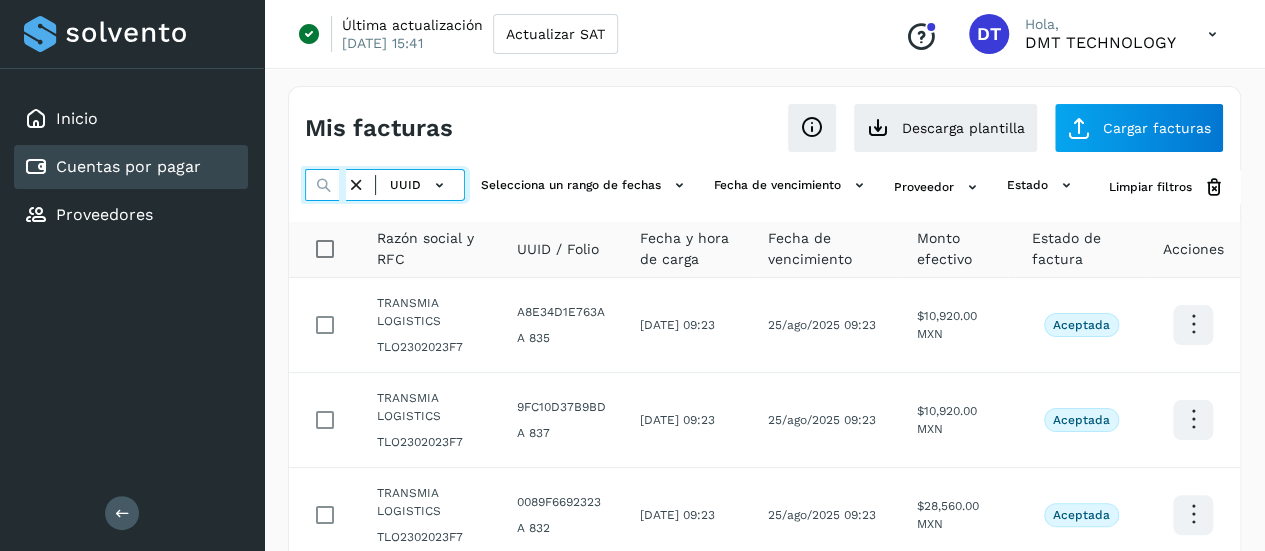 click at bounding box center [325, 185] 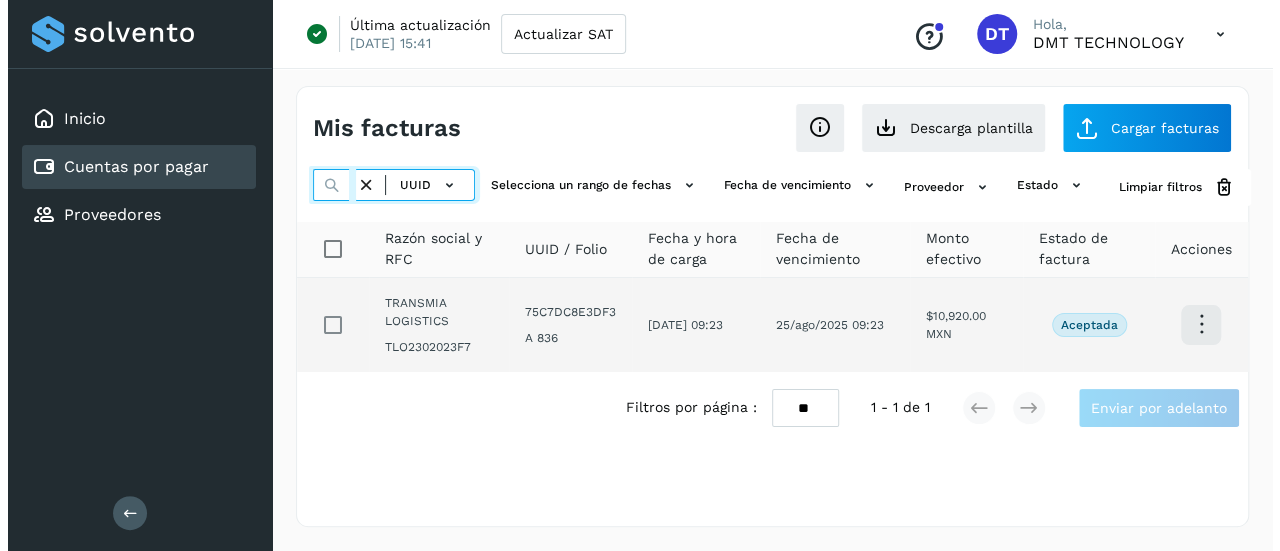 scroll, scrollTop: 0, scrollLeft: 305, axis: horizontal 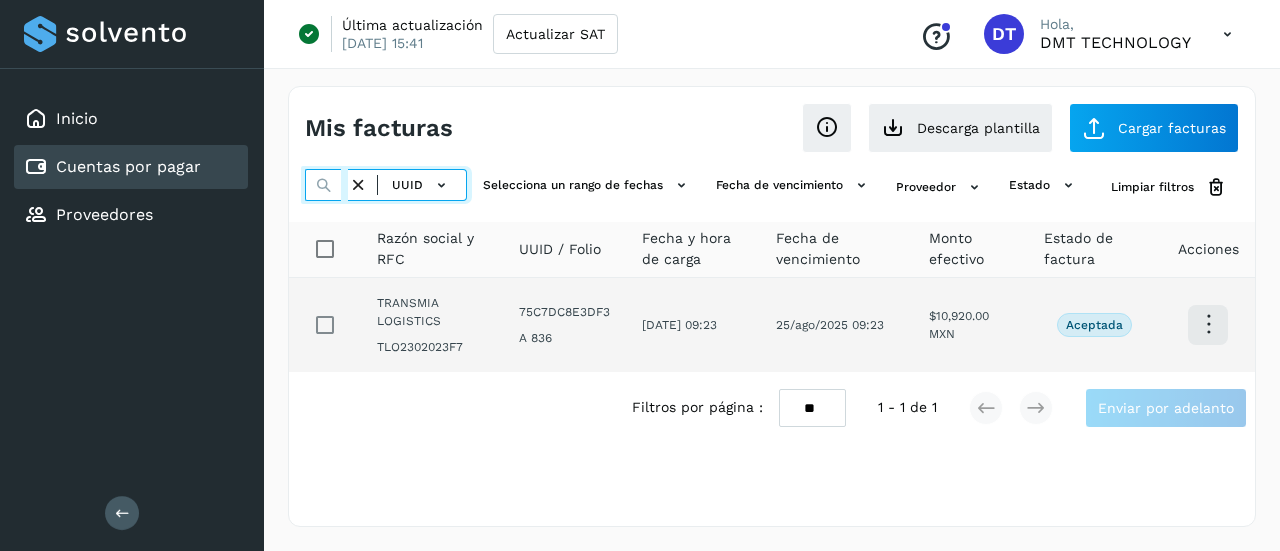 type on "**********" 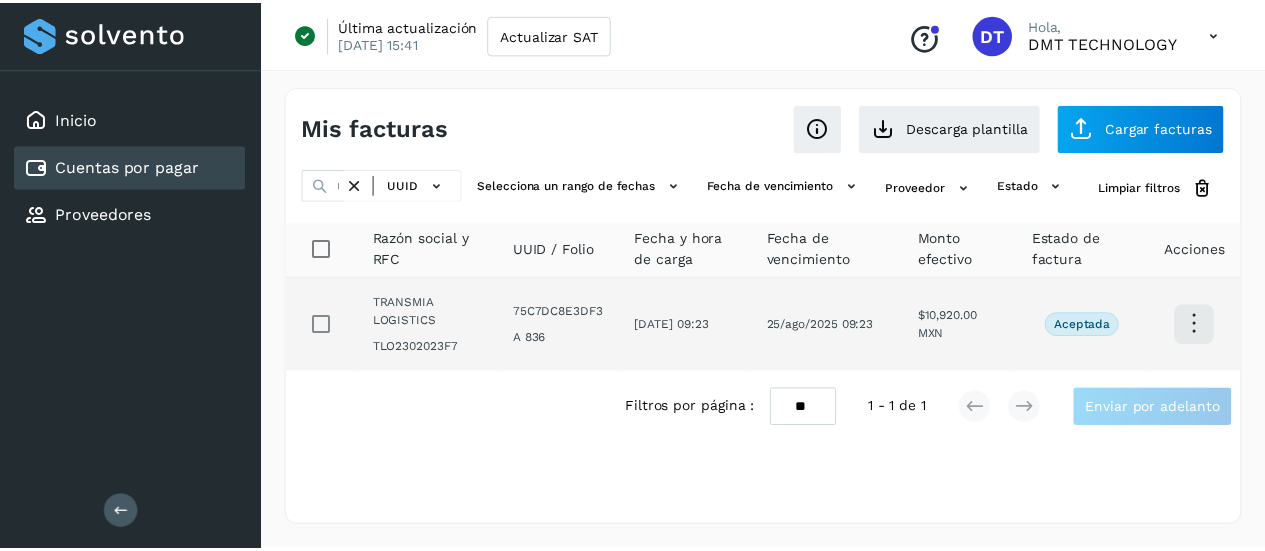 scroll, scrollTop: 0, scrollLeft: 0, axis: both 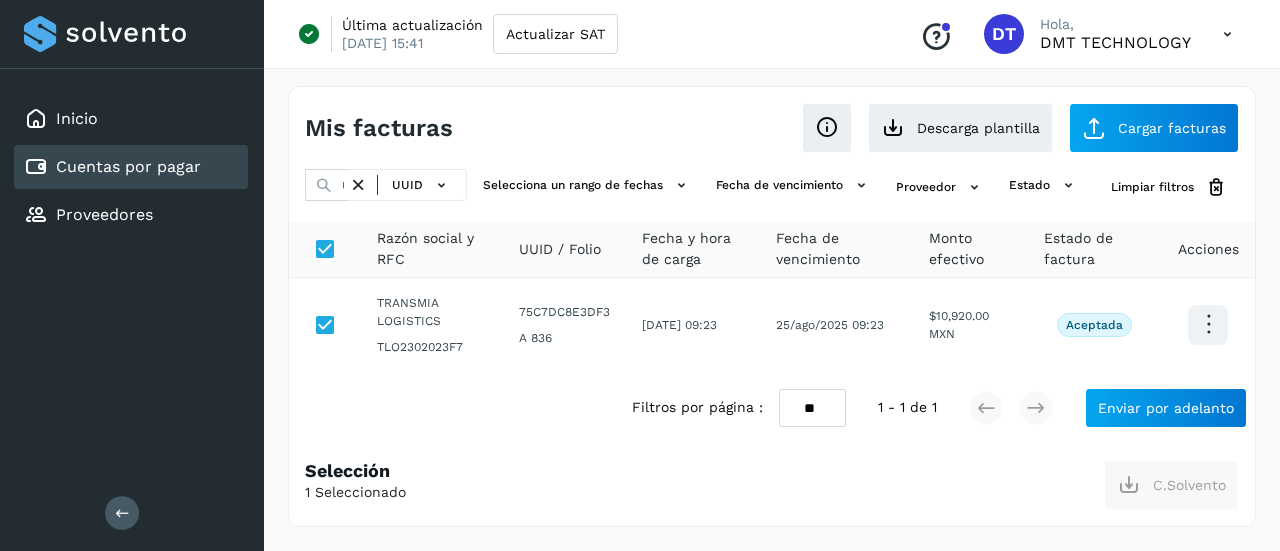 click at bounding box center (358, 185) 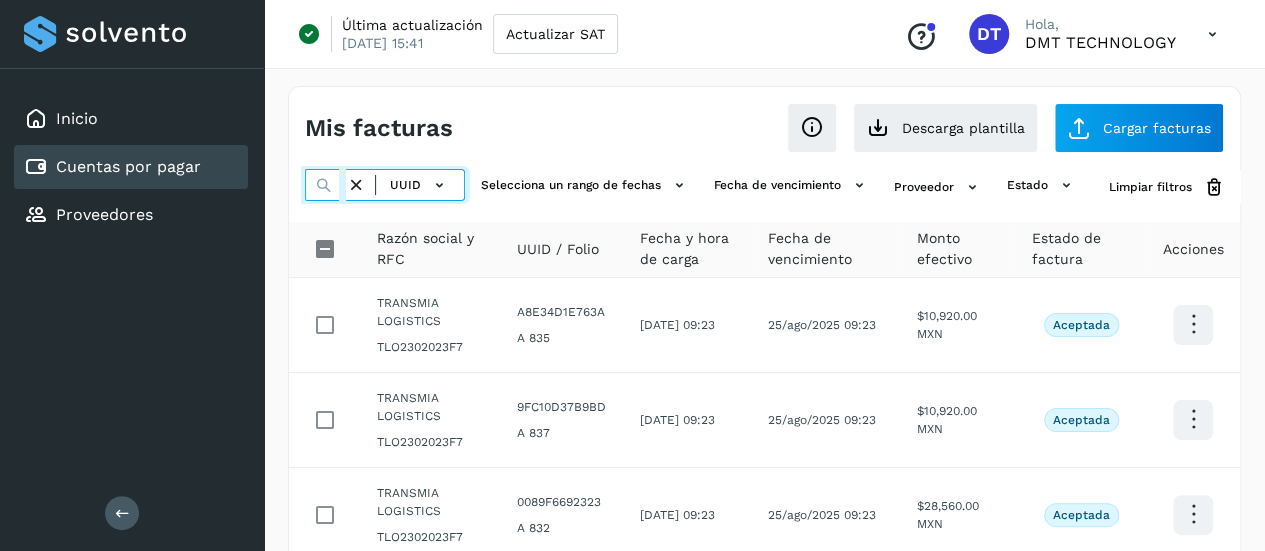click at bounding box center (325, 185) 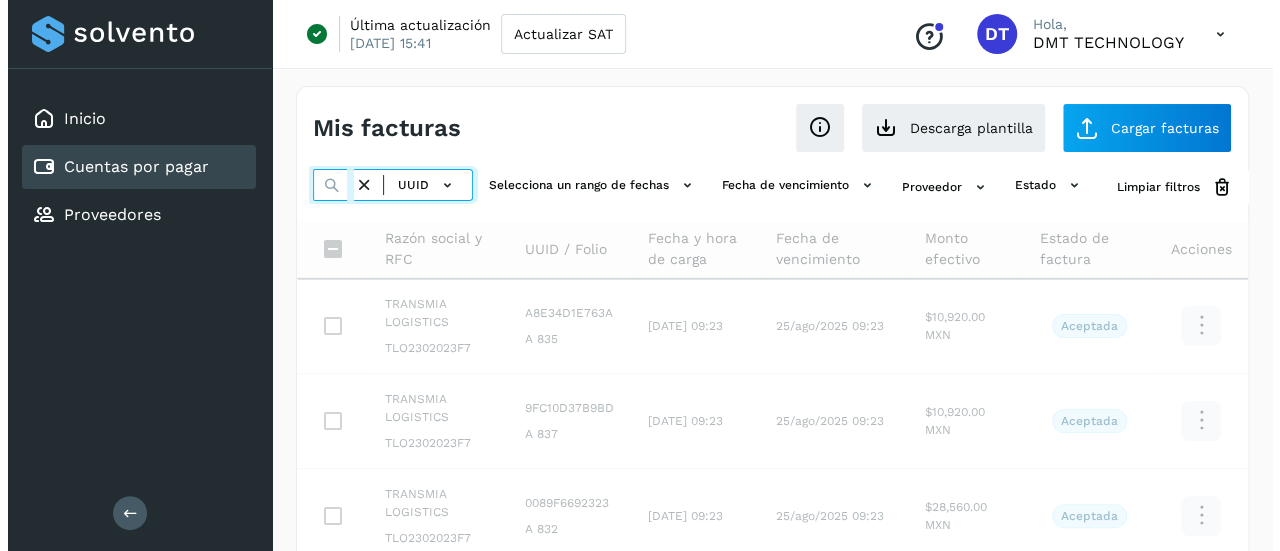 scroll, scrollTop: 0, scrollLeft: 297, axis: horizontal 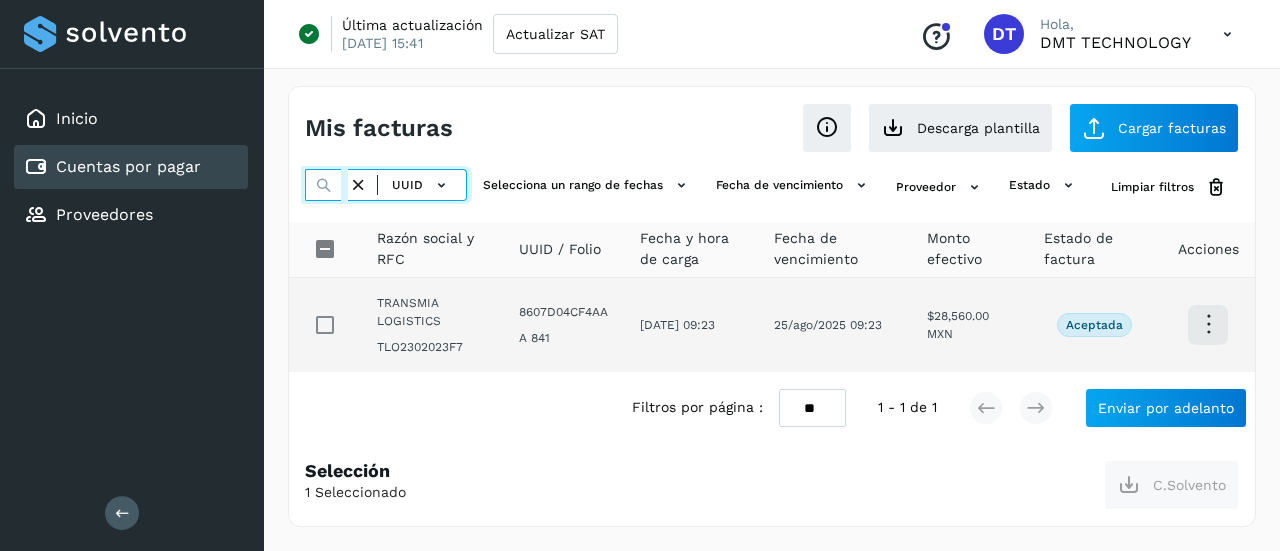 type on "**********" 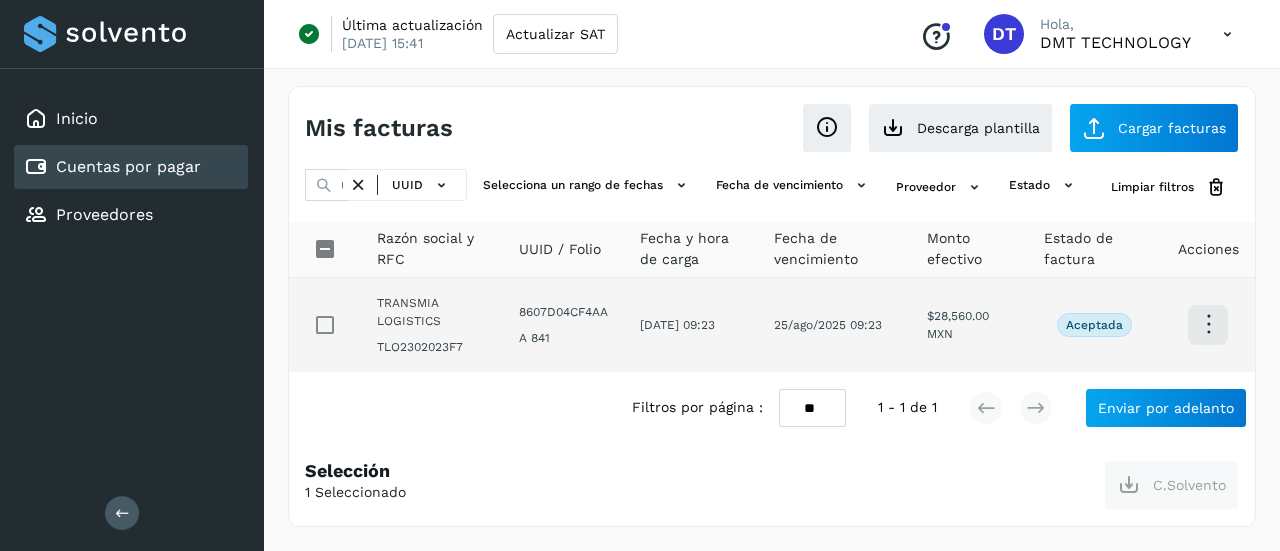 scroll, scrollTop: 0, scrollLeft: 0, axis: both 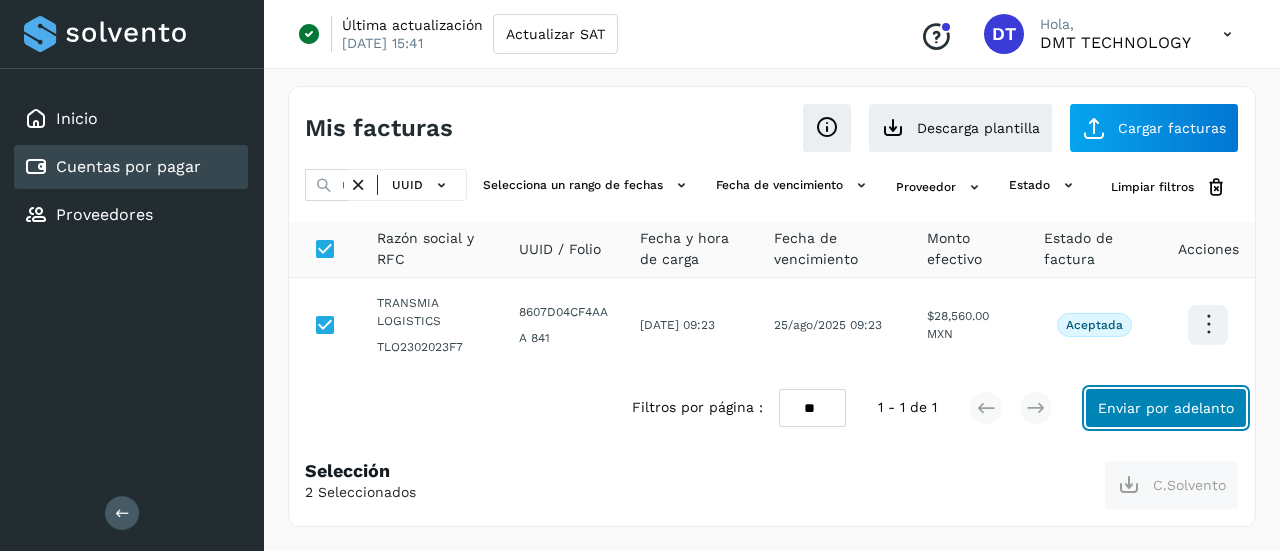 click on "Enviar por adelanto" 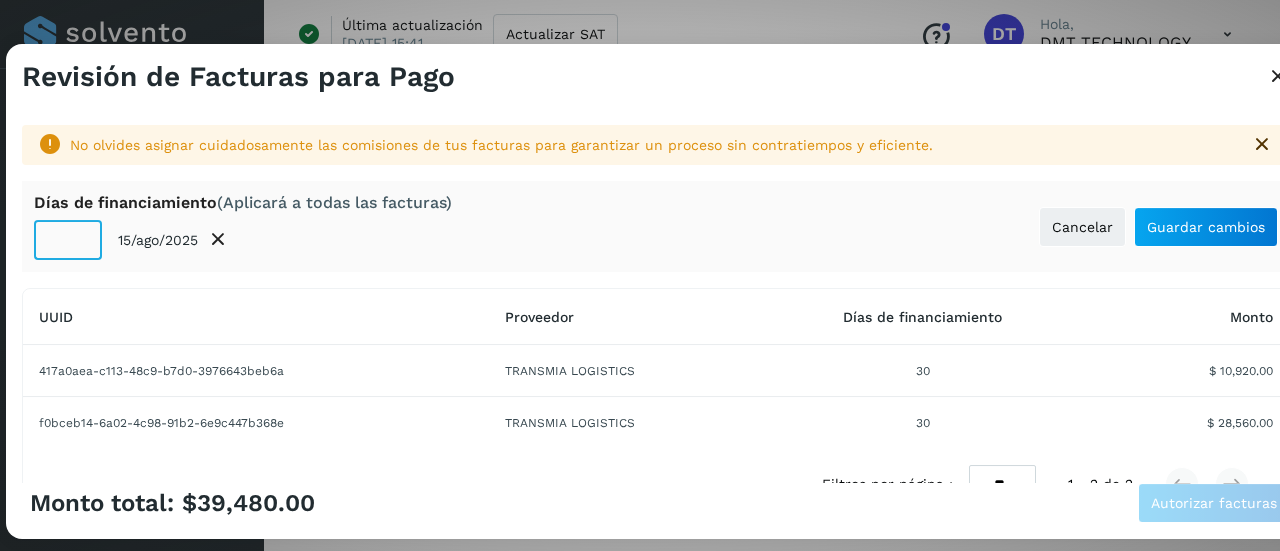 click on "**" 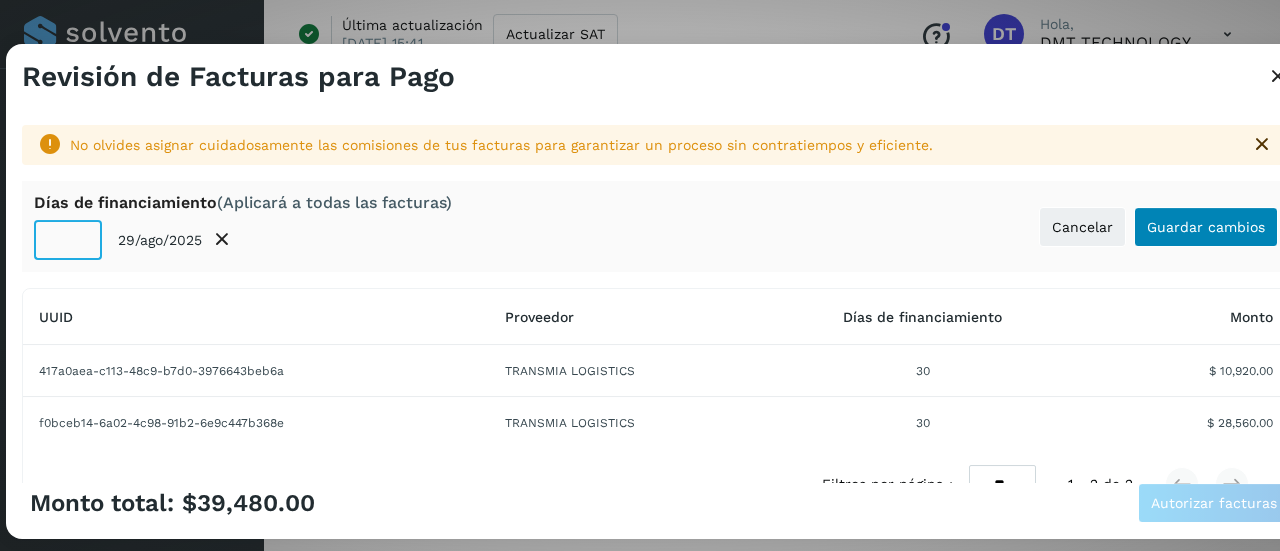 type on "**" 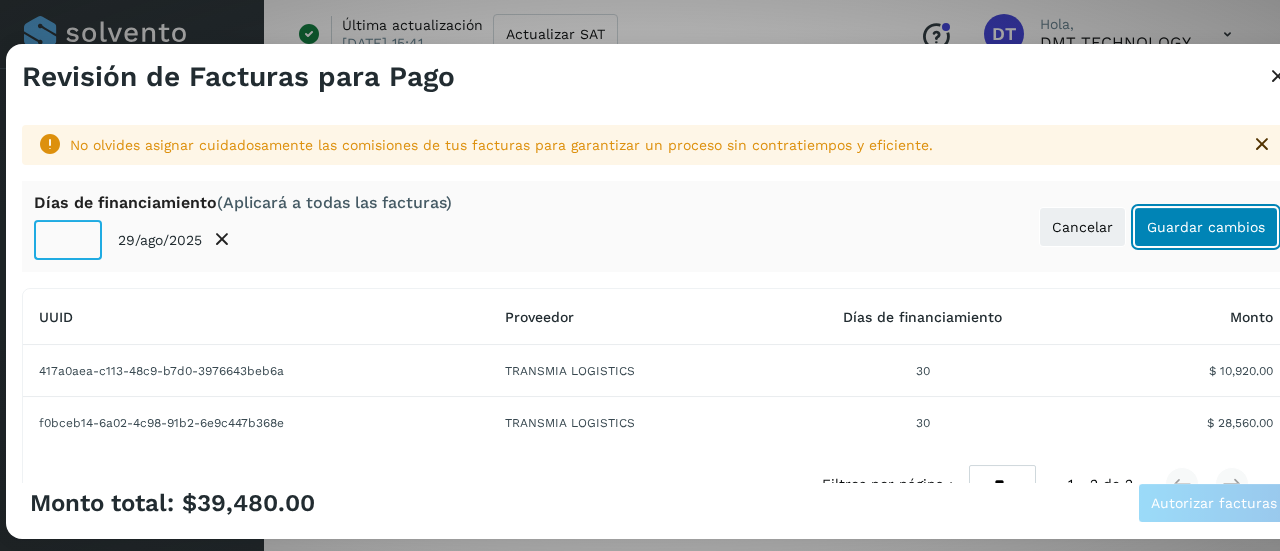 click on "Guardar cambios" 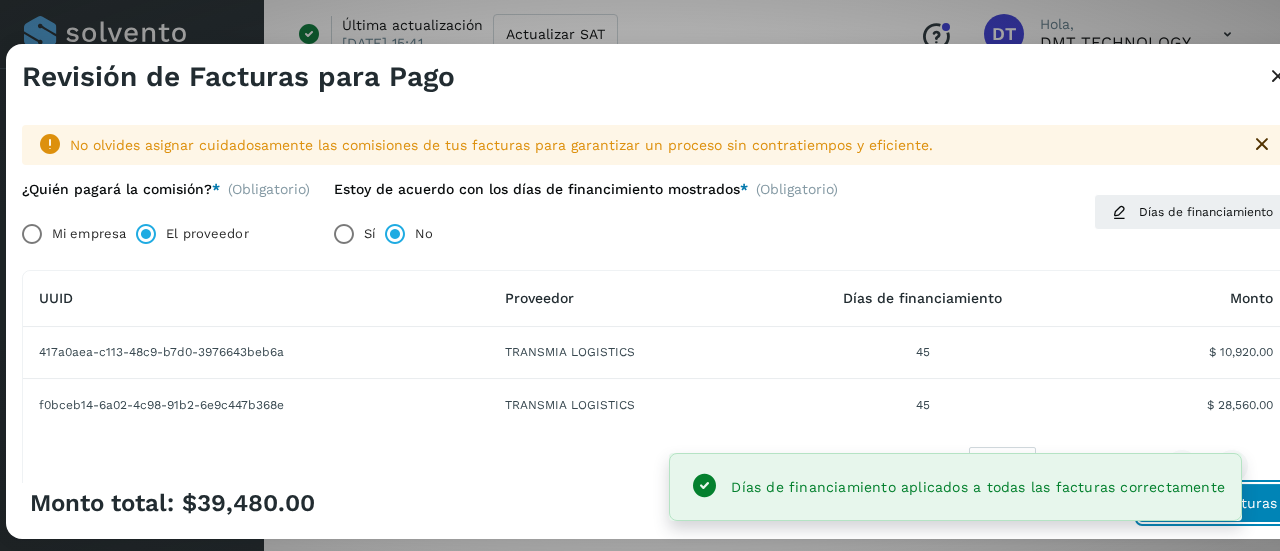 click on "Autorizar facturas" at bounding box center (1214, 503) 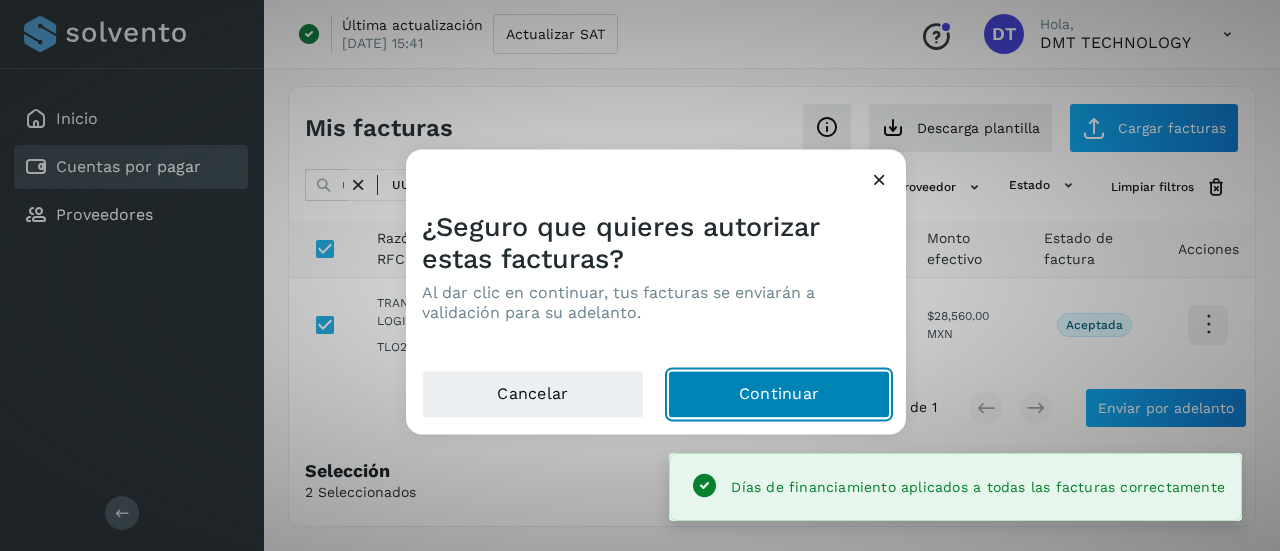 click on "Continuar" 